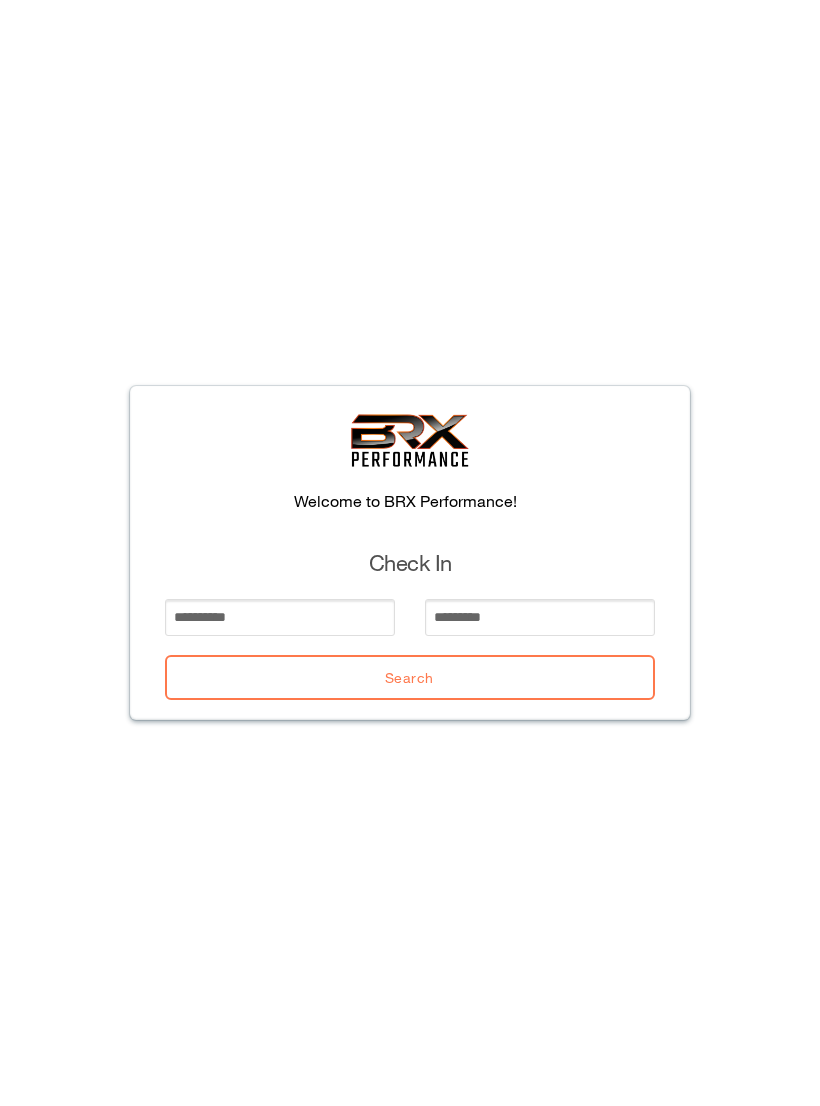scroll, scrollTop: 0, scrollLeft: 0, axis: both 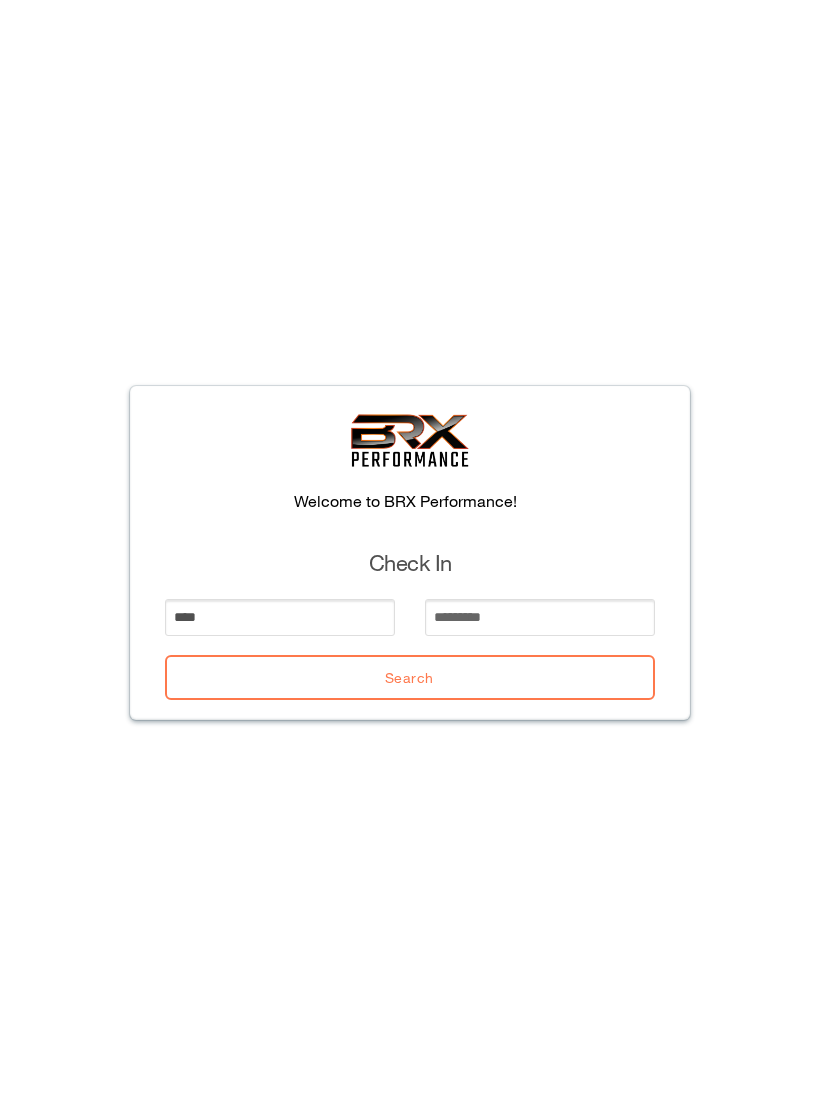 type on "****" 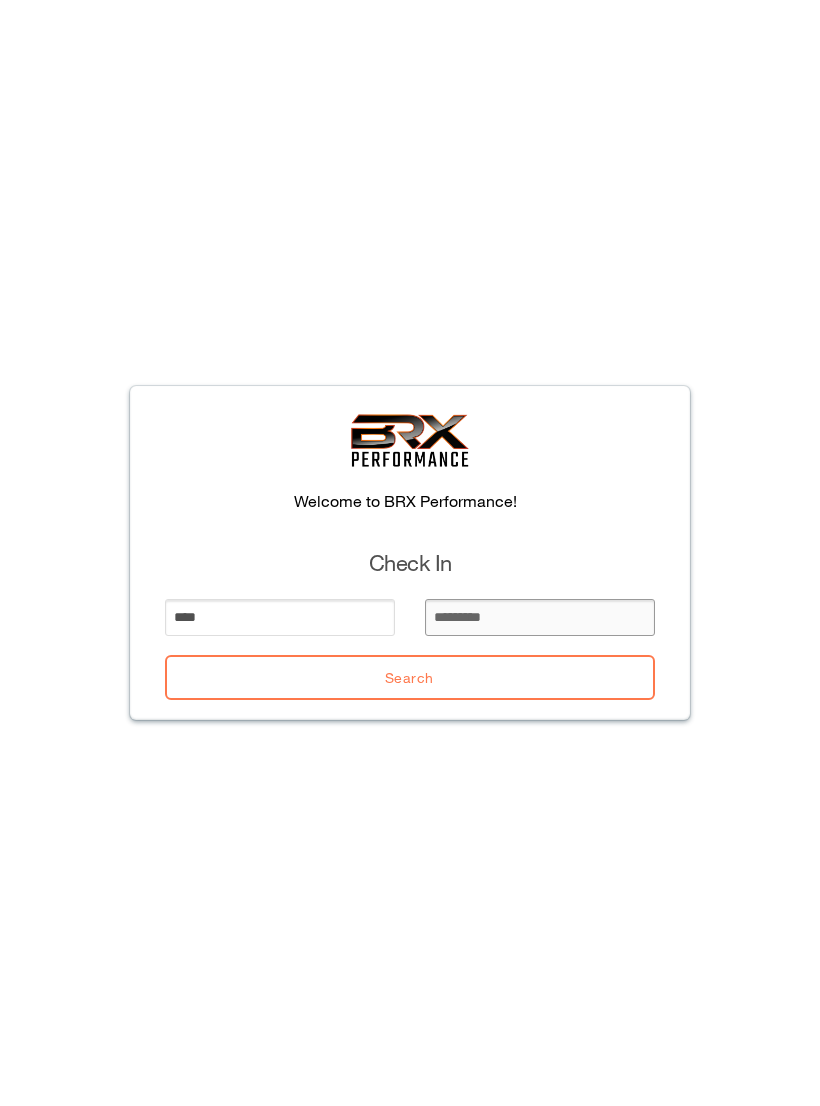 click at bounding box center (540, 617) 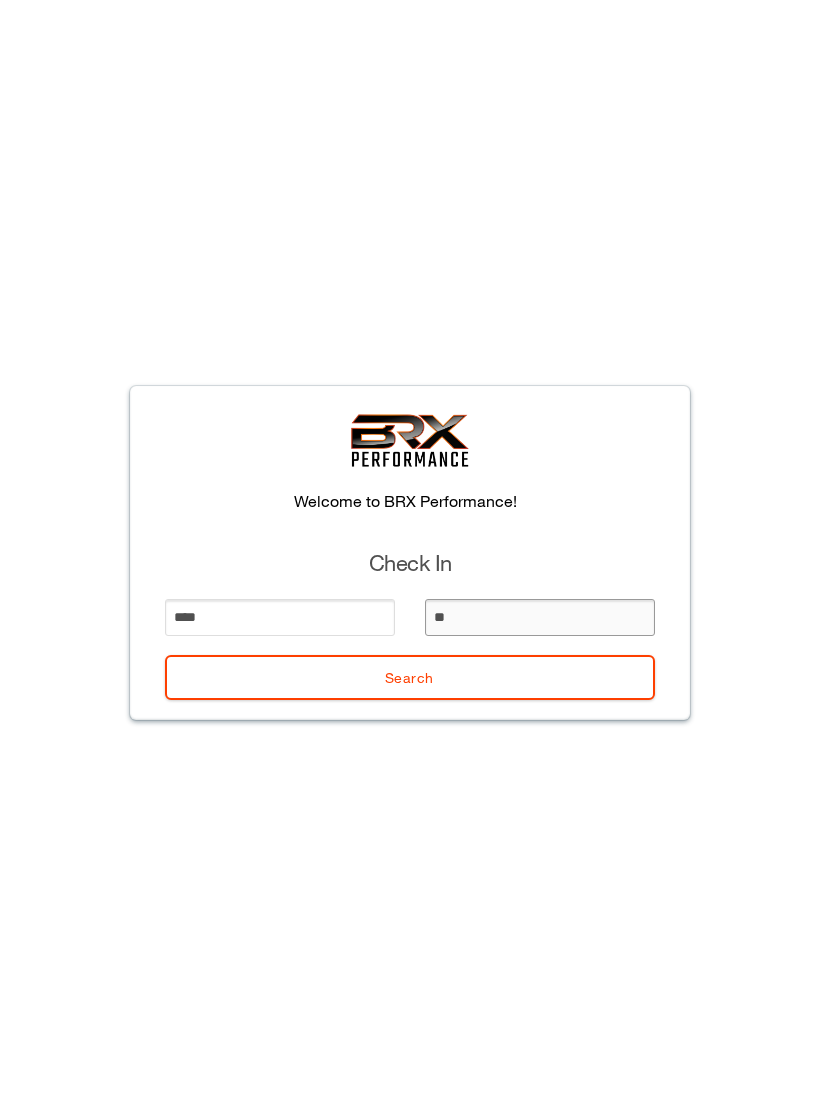 type on "***" 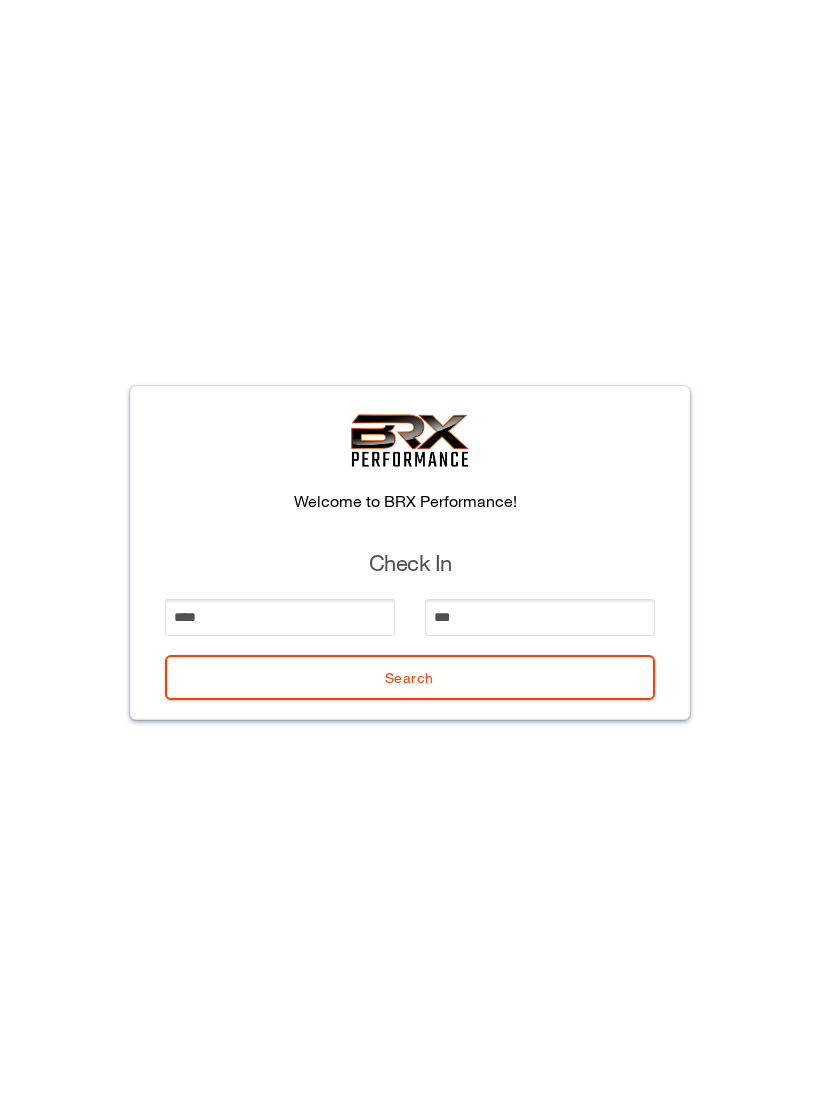click on "Search" at bounding box center (410, 677) 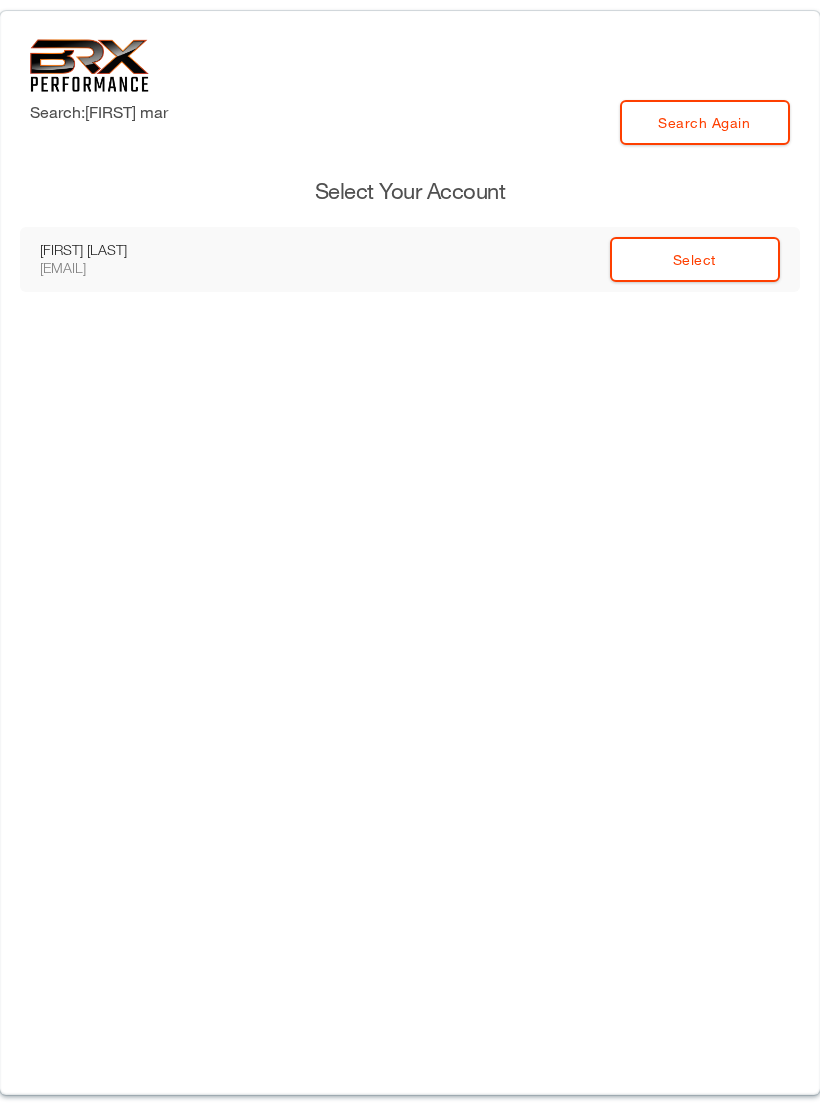click on "Select" at bounding box center [695, 259] 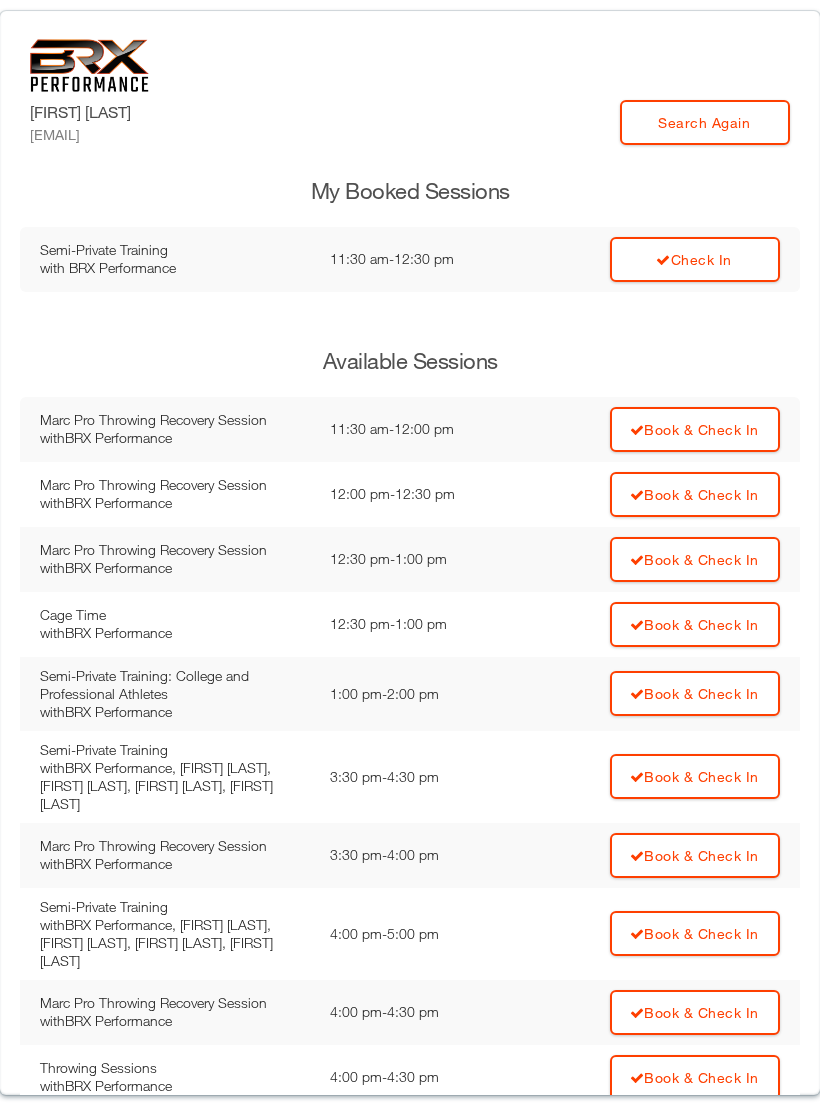 click on "Check In" at bounding box center [695, 259] 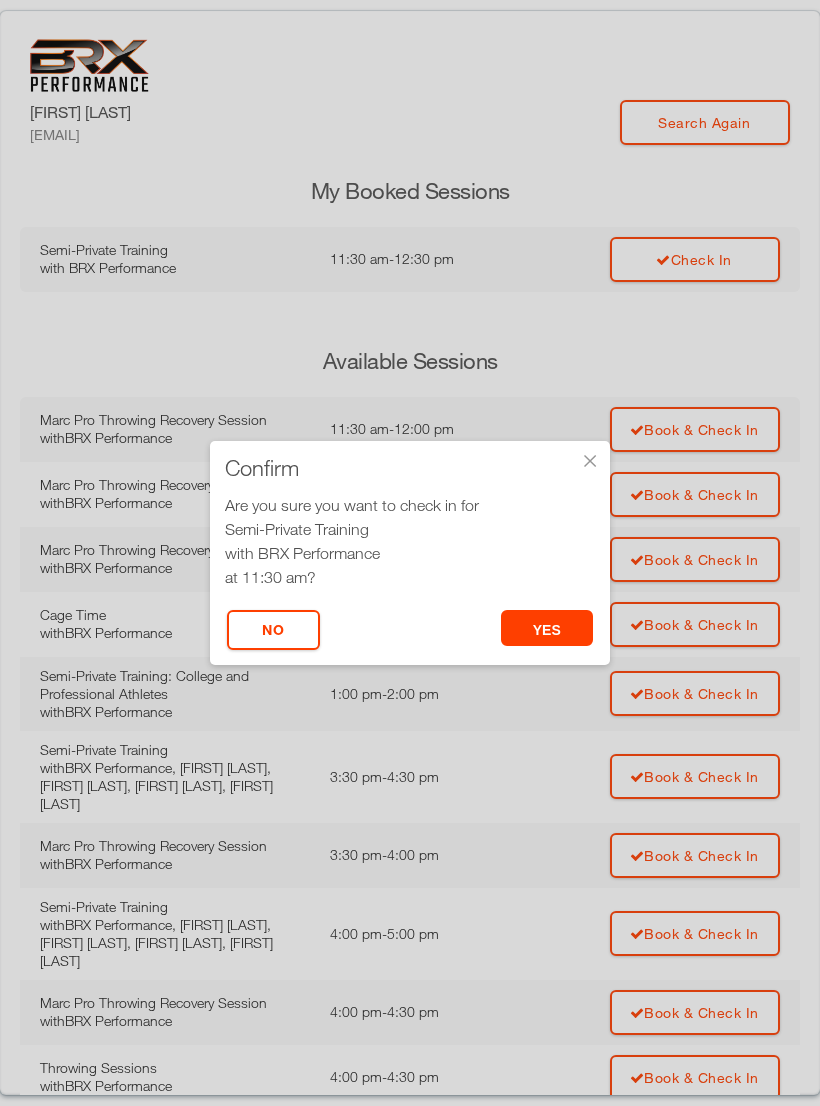 click on "yes" at bounding box center (547, 628) 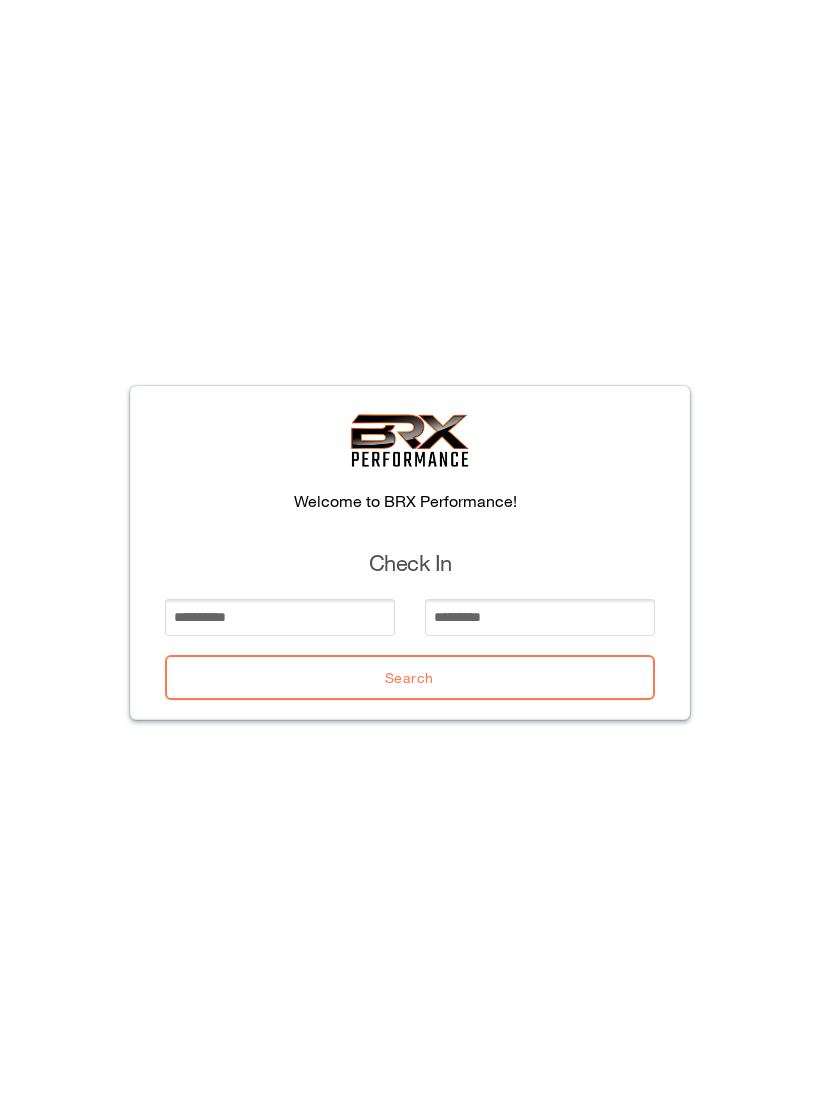 scroll, scrollTop: 0, scrollLeft: 0, axis: both 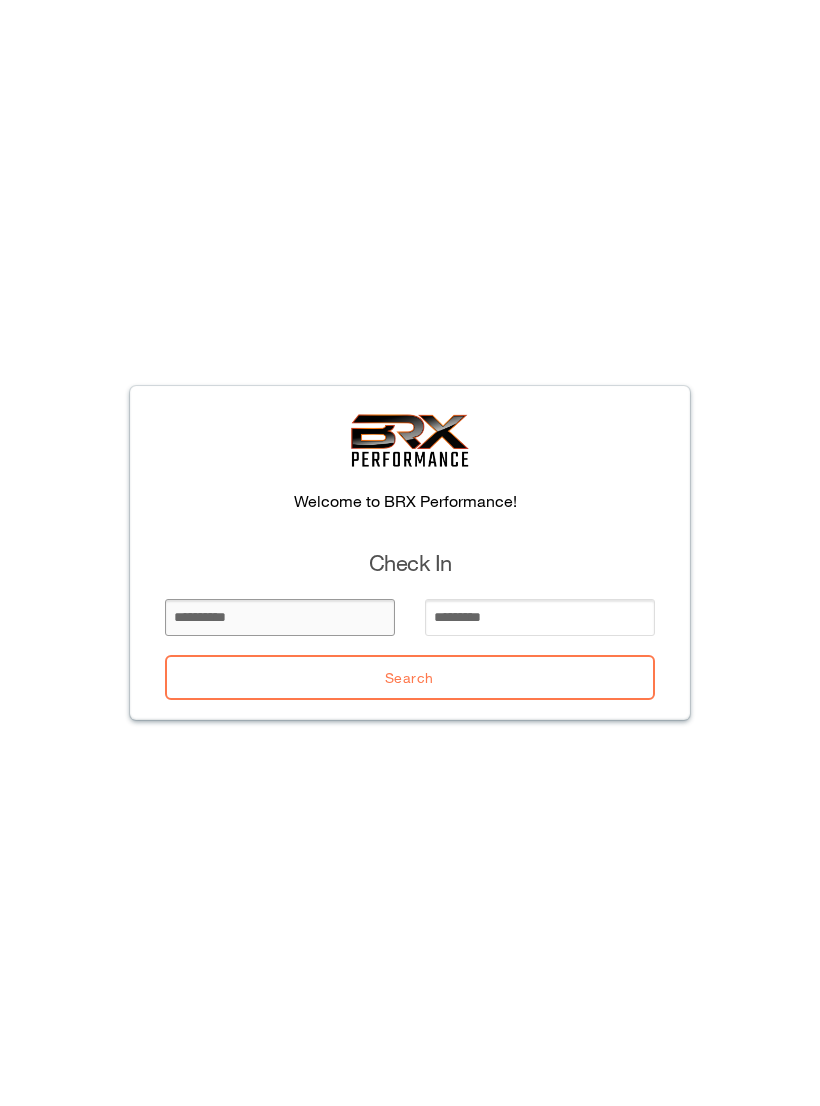click at bounding box center [280, 617] 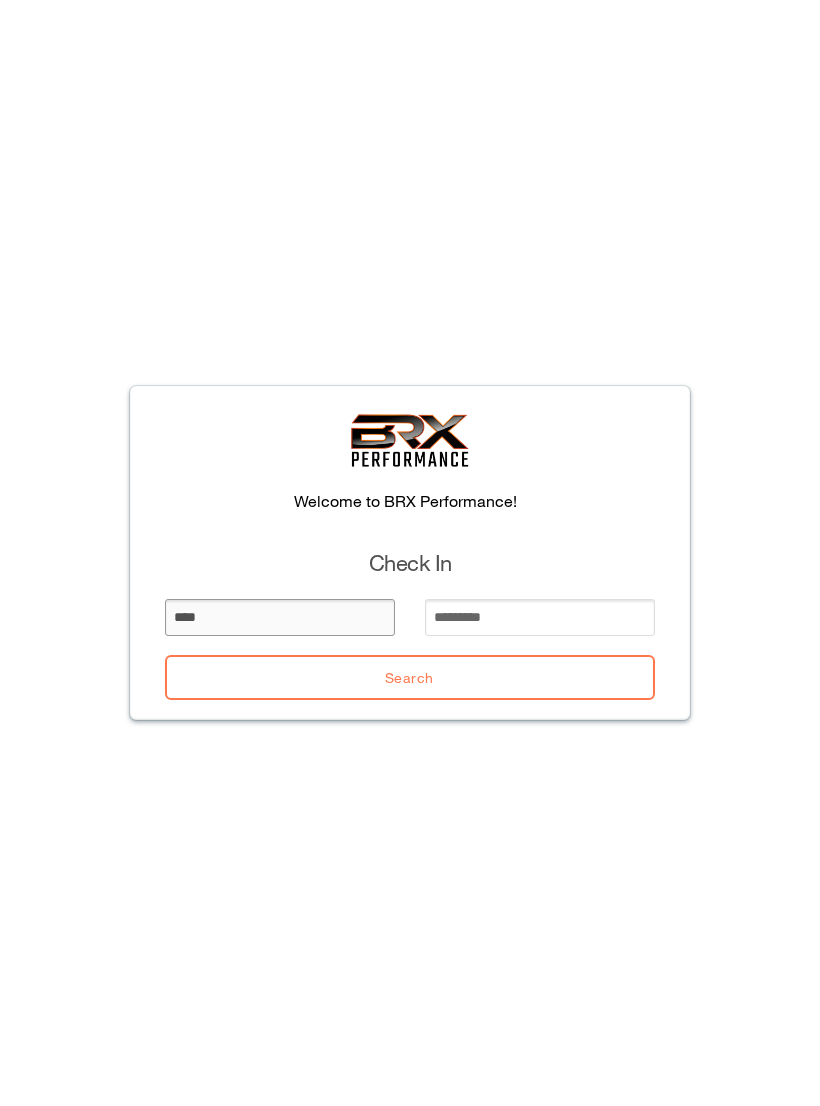 type on "****" 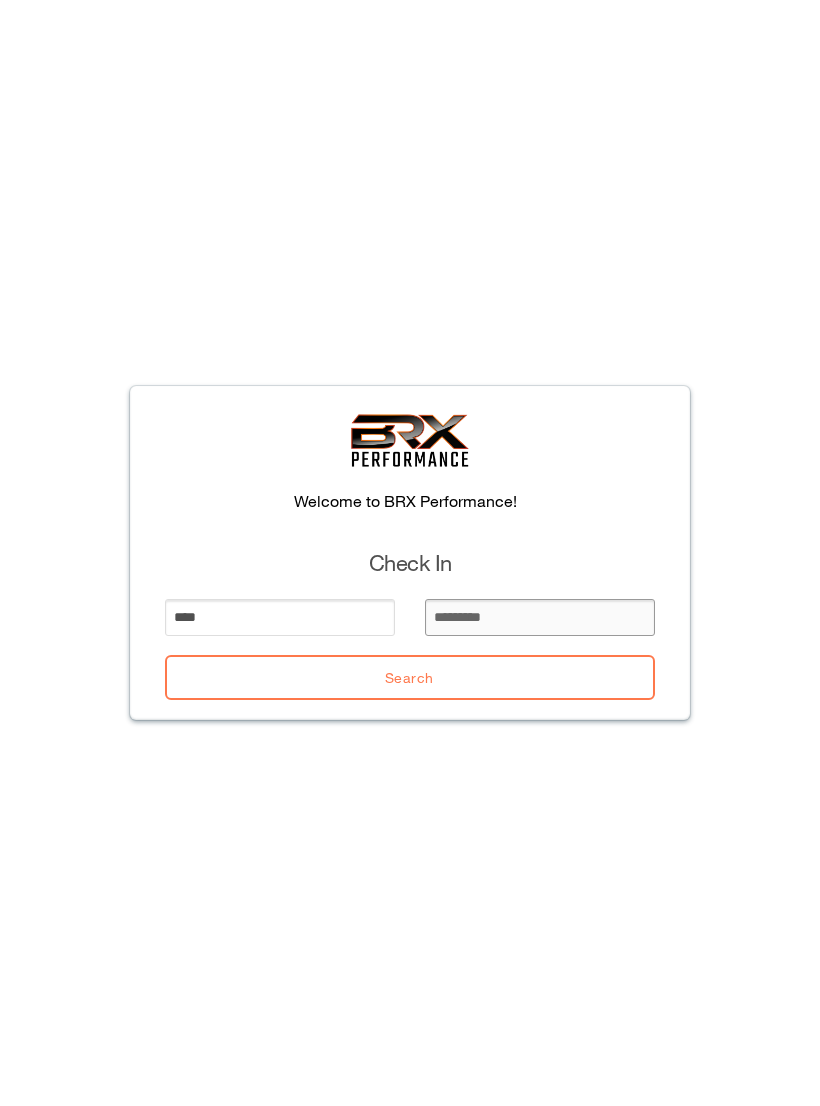 click at bounding box center [540, 617] 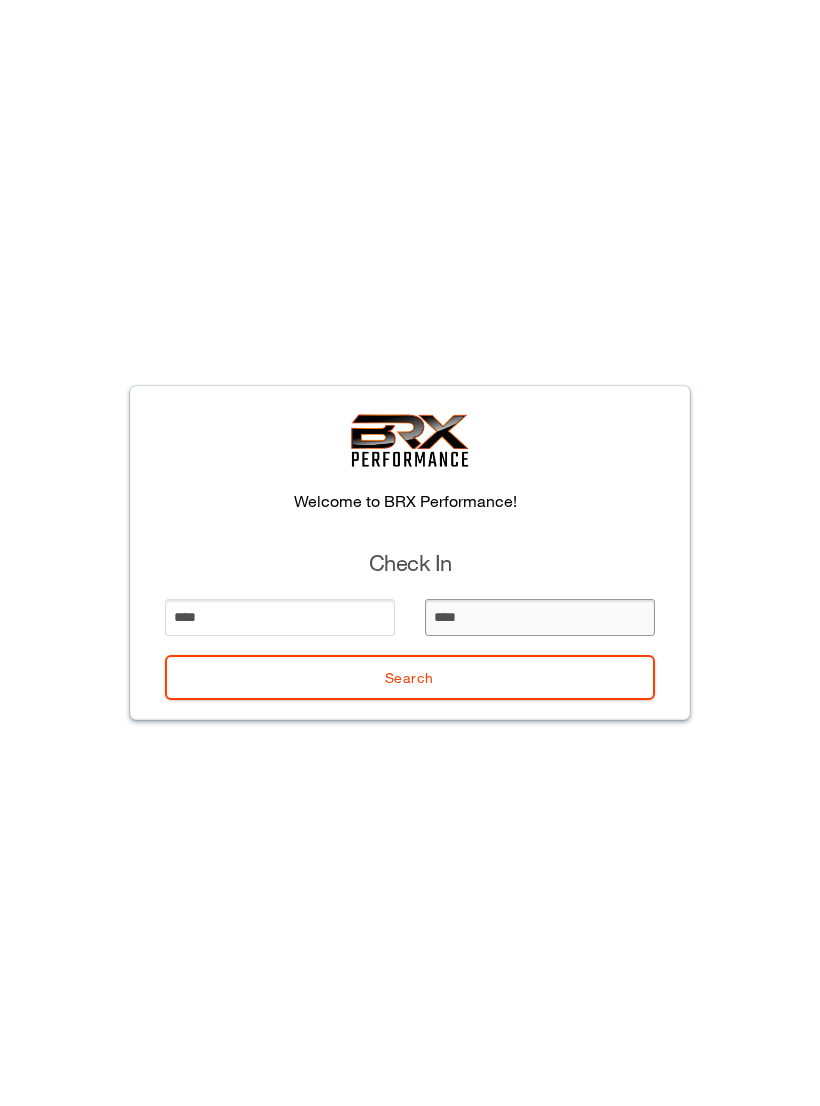type on "*****" 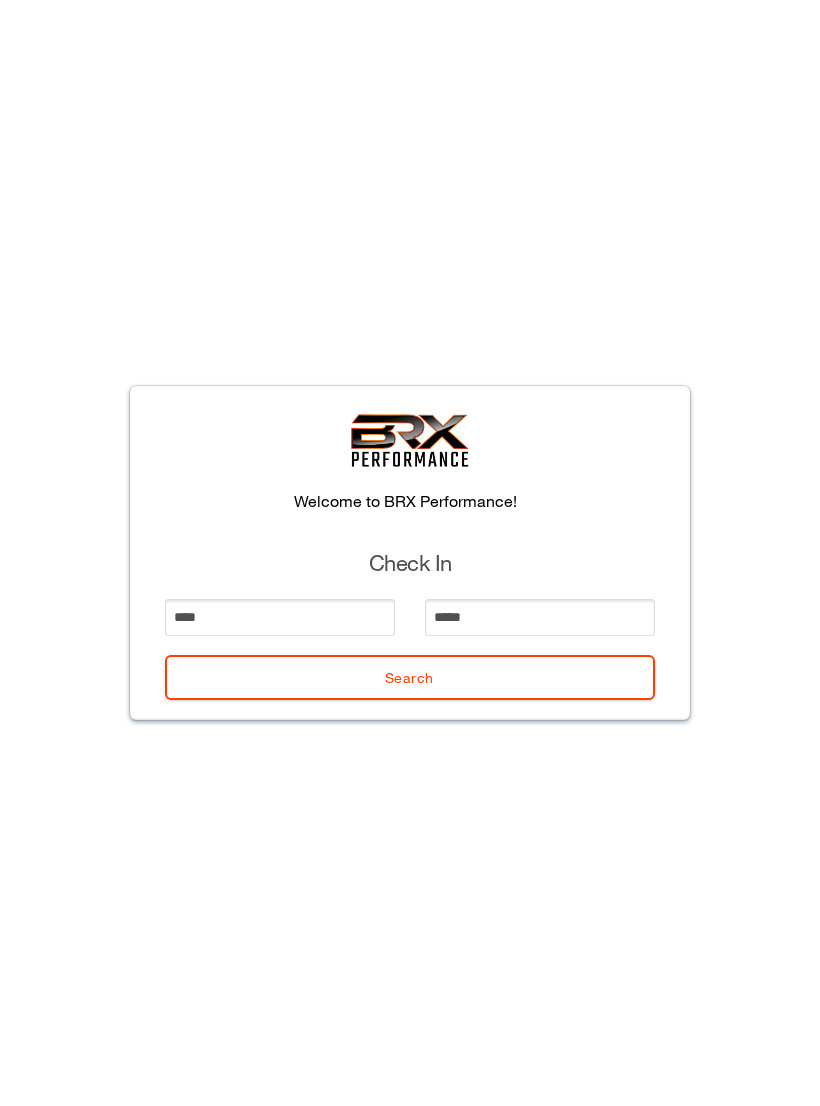 click on "Search" at bounding box center (410, 677) 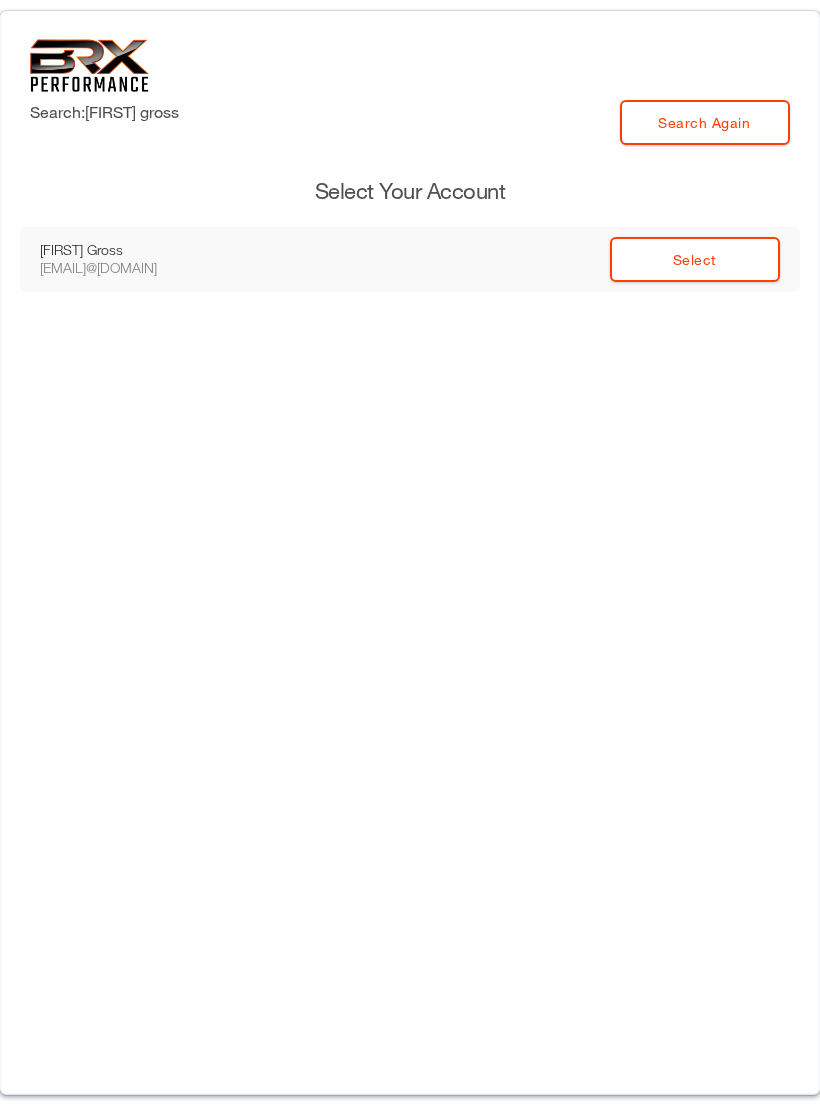 click on "Select" at bounding box center (695, 259) 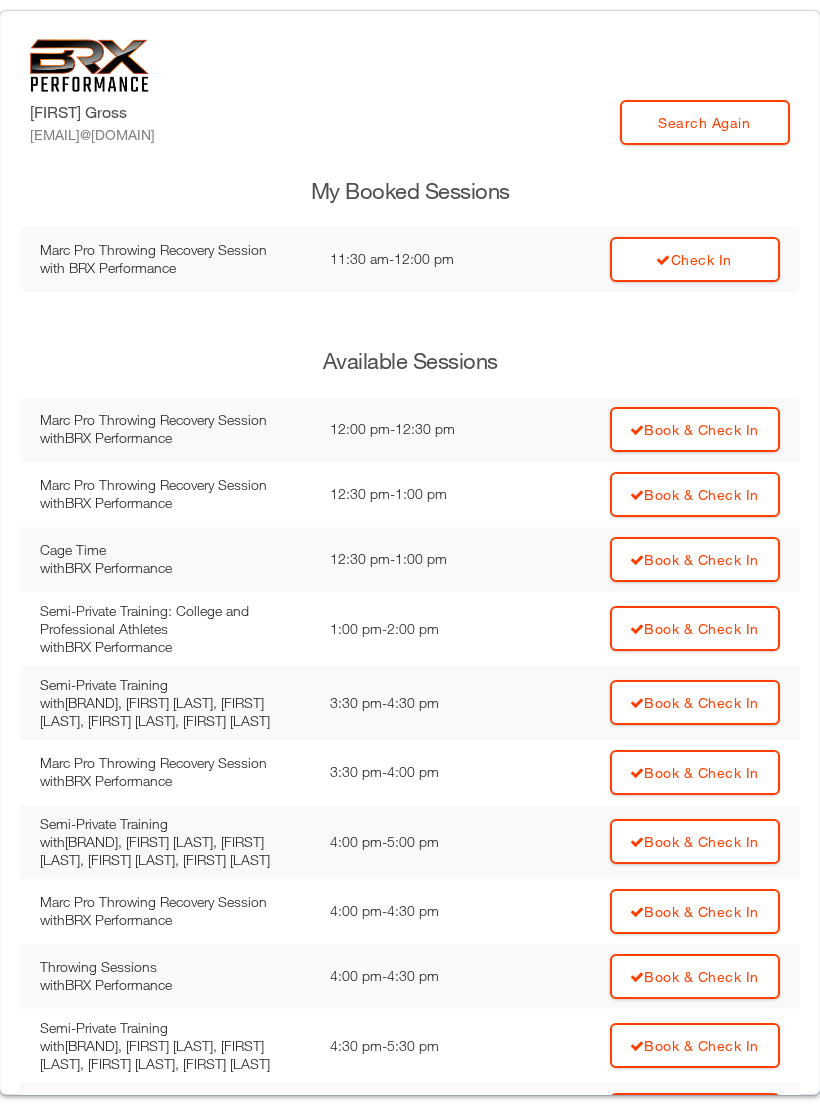 click on "Check In" at bounding box center (695, 259) 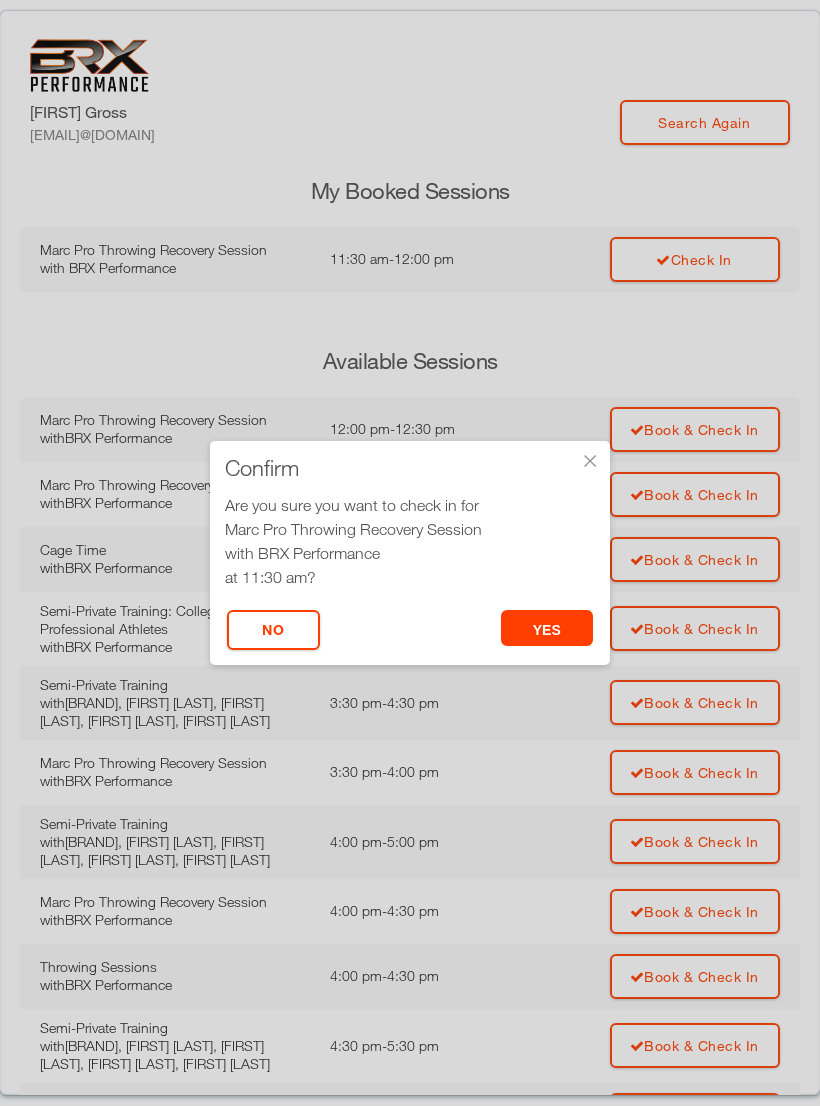 click on "yes" at bounding box center (547, 628) 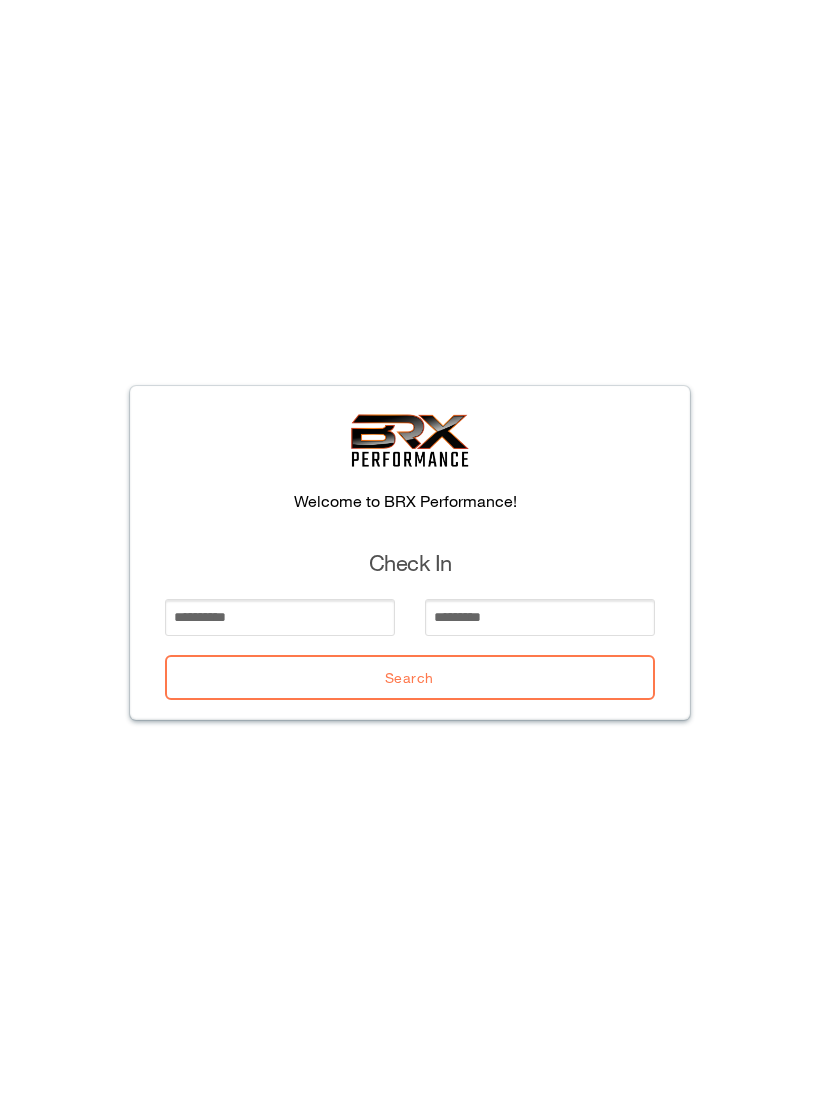 scroll, scrollTop: 0, scrollLeft: 0, axis: both 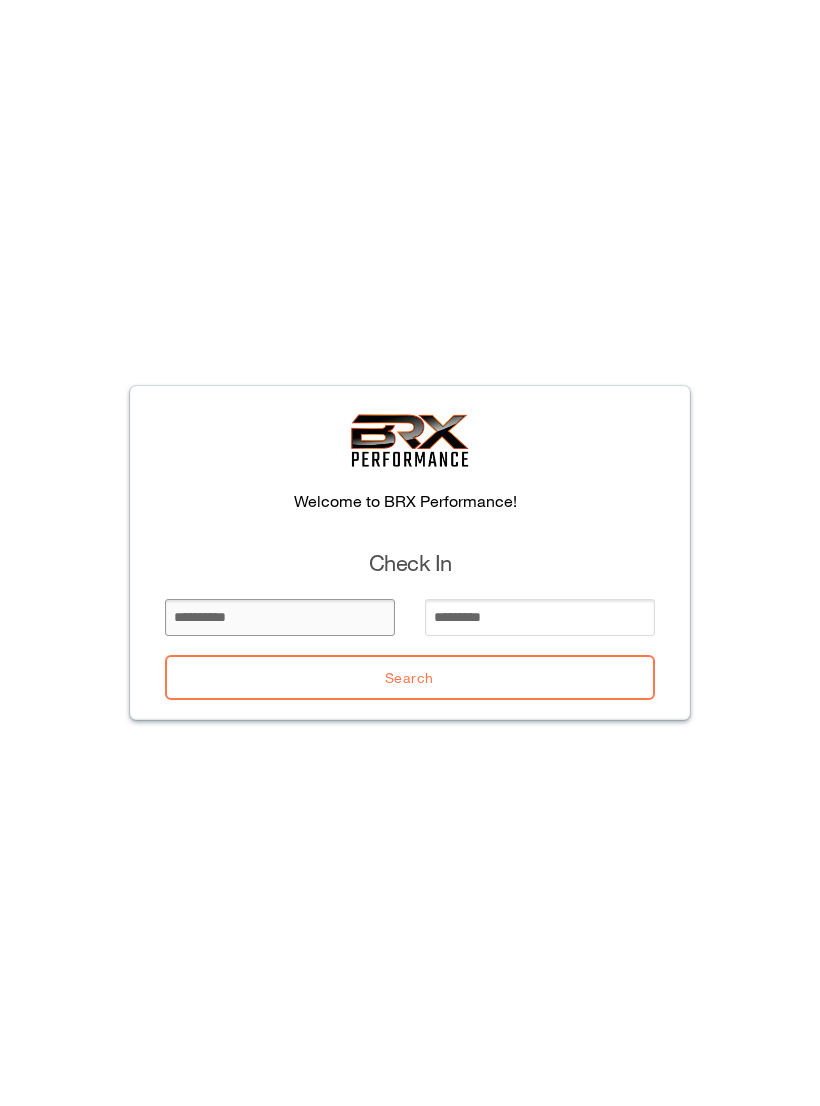 click at bounding box center (280, 617) 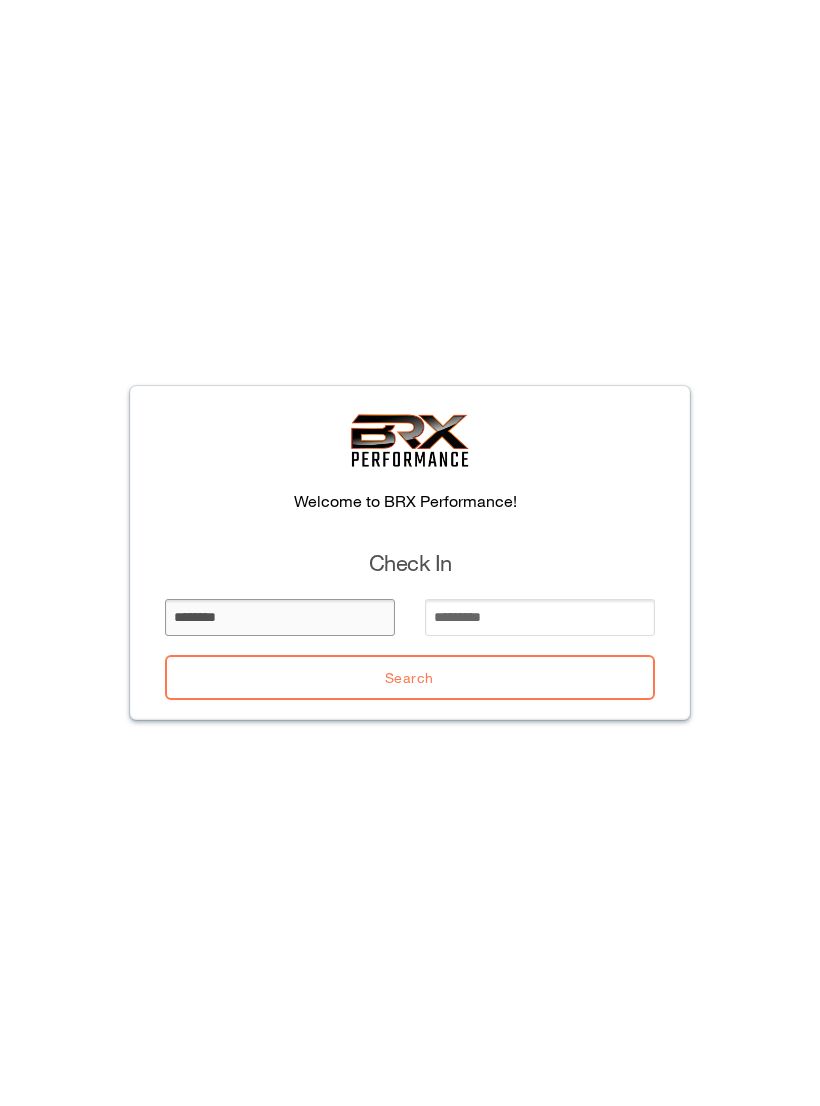 type on "********" 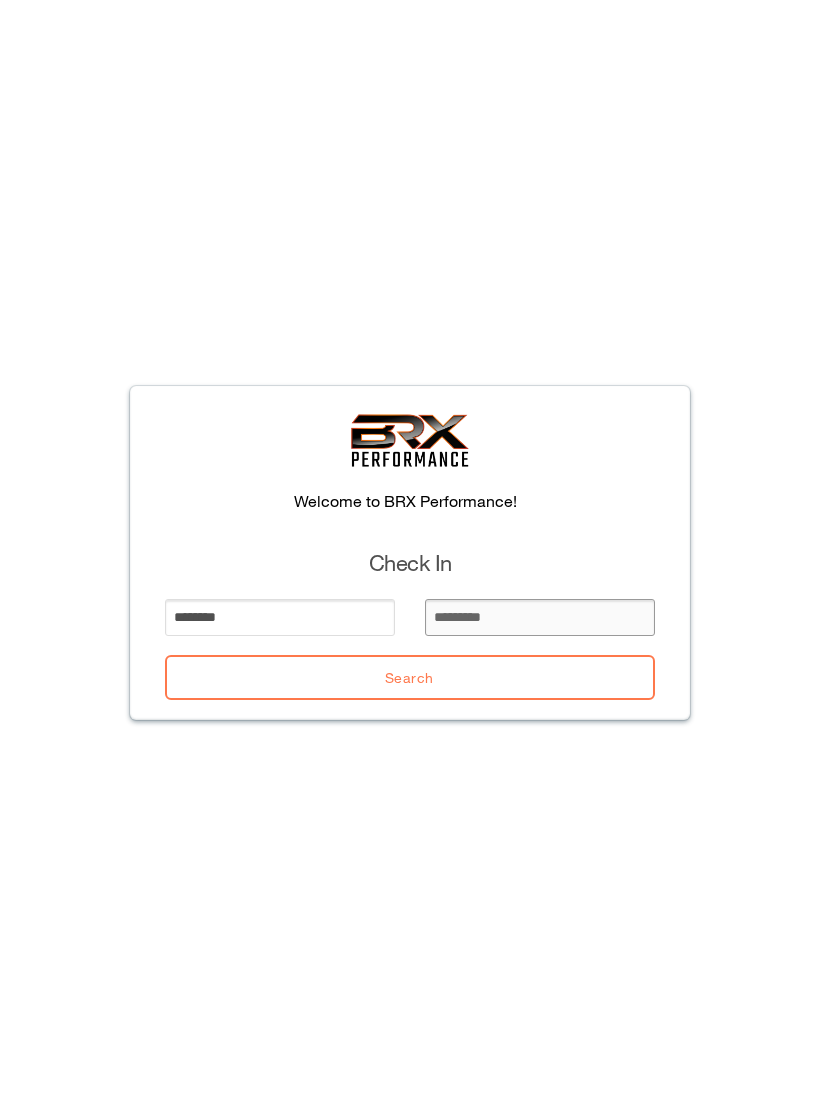 click at bounding box center (540, 617) 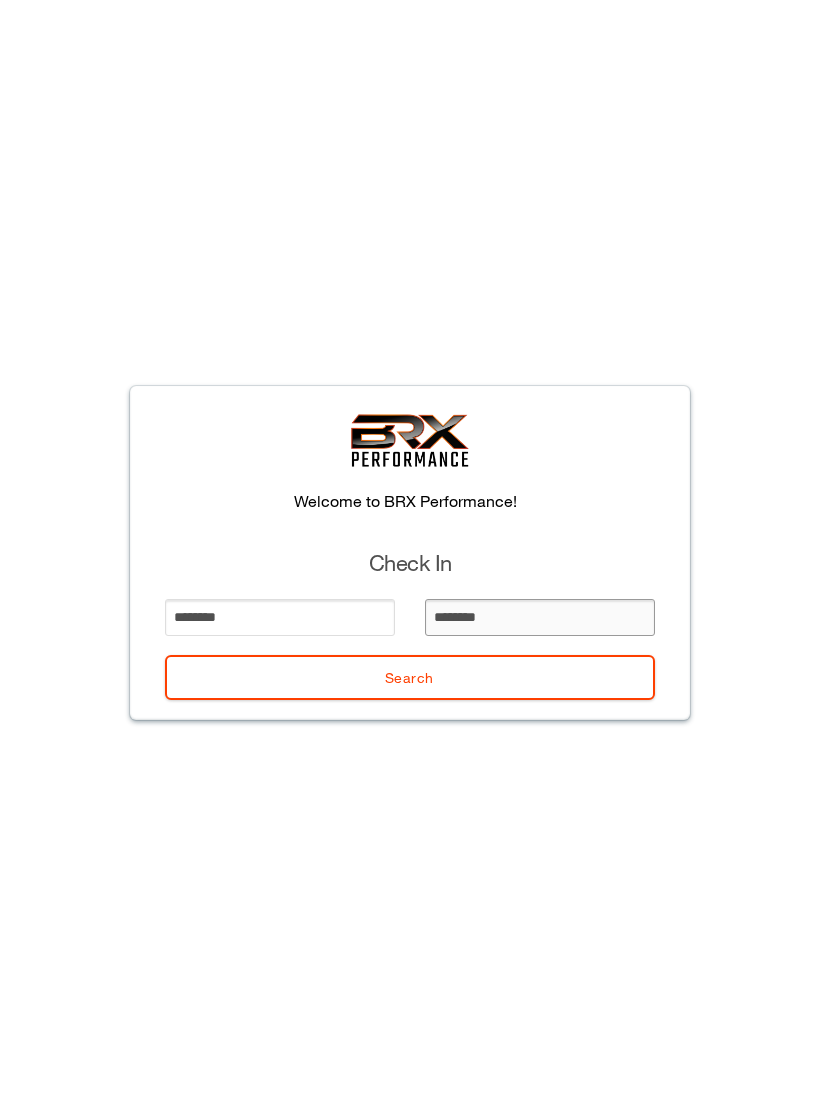 type on "********" 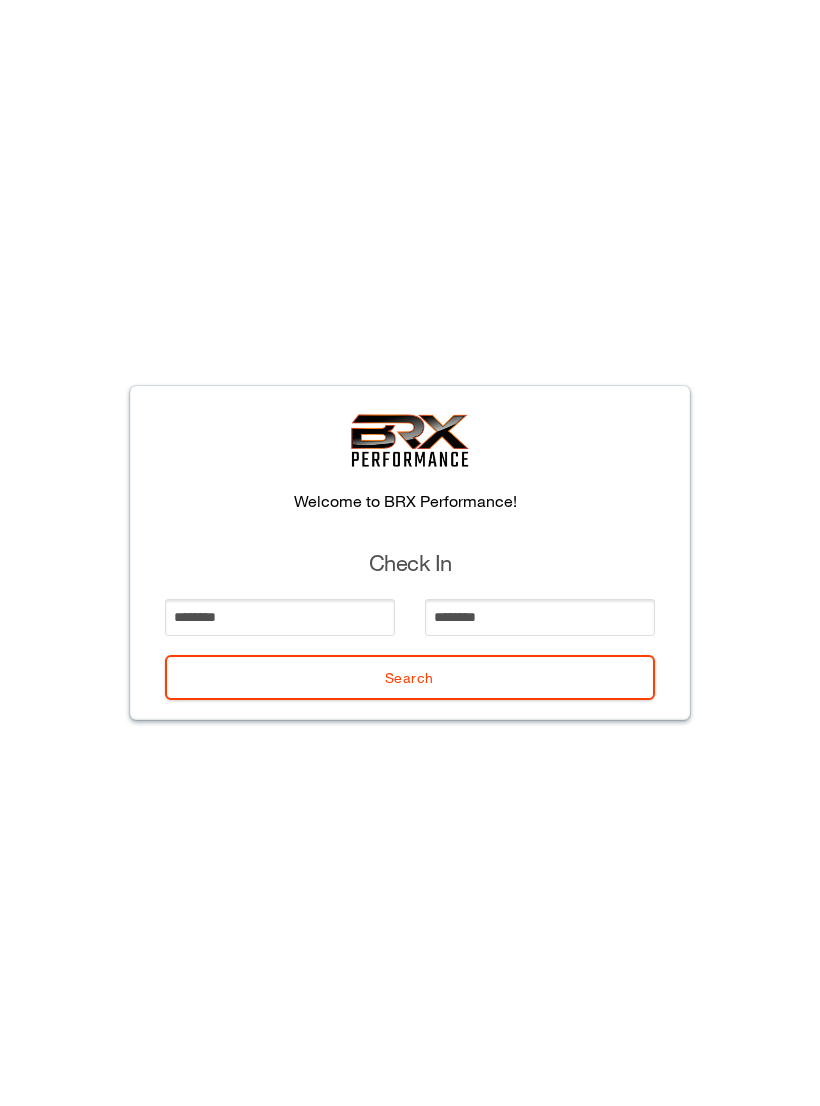 click on "Confirm
No
Yes
?
Welcome to BRX Performance!
Check In
********
********
Search" at bounding box center [410, 553] 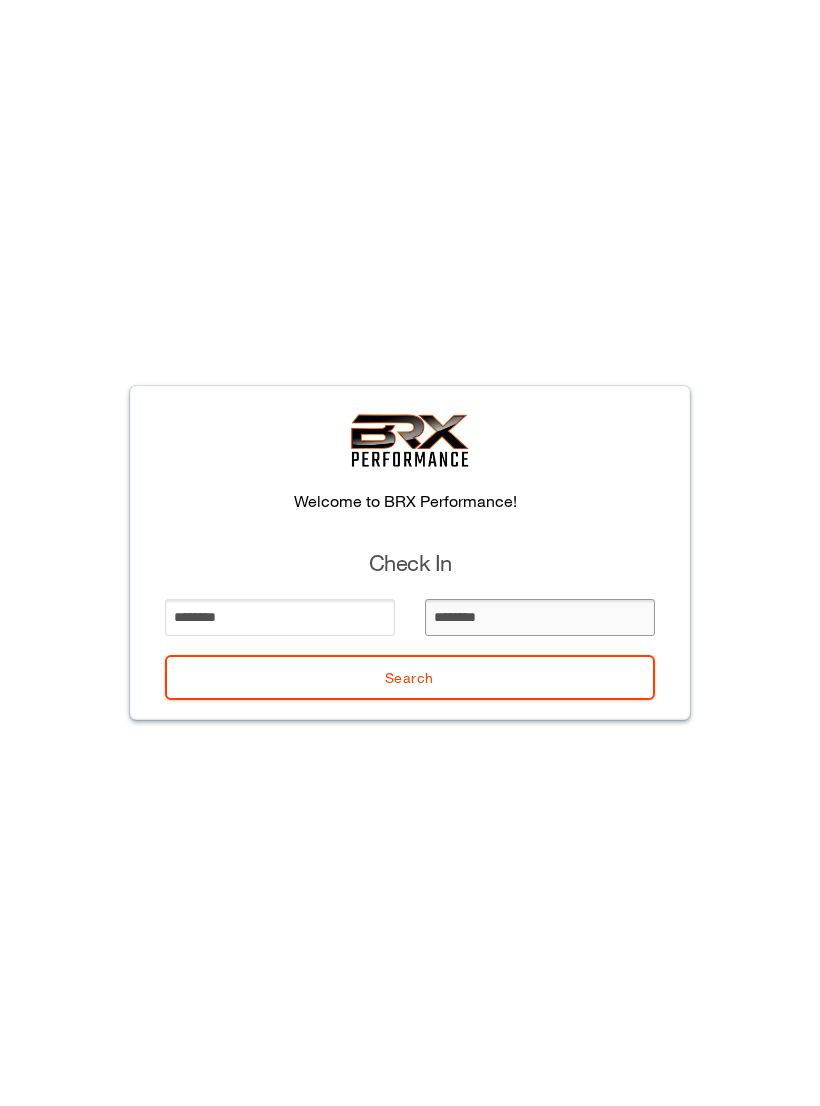 click on "********" at bounding box center (540, 617) 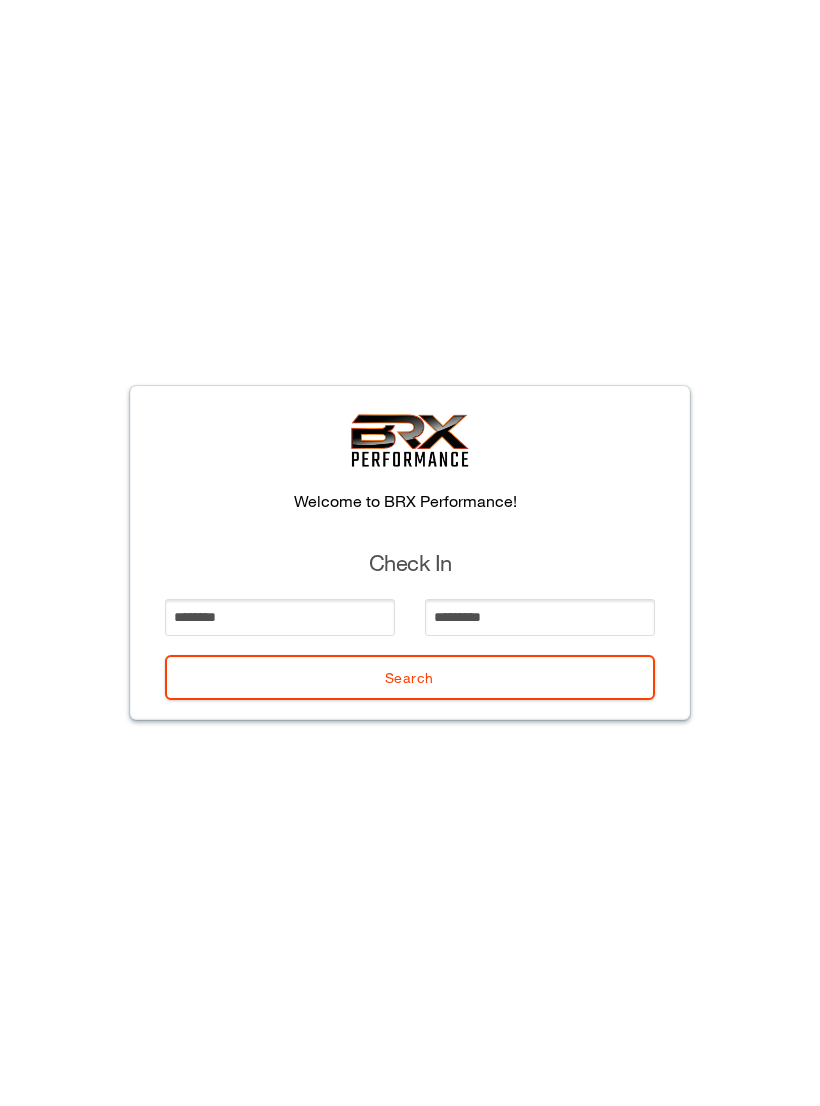click on "Search" at bounding box center (410, 677) 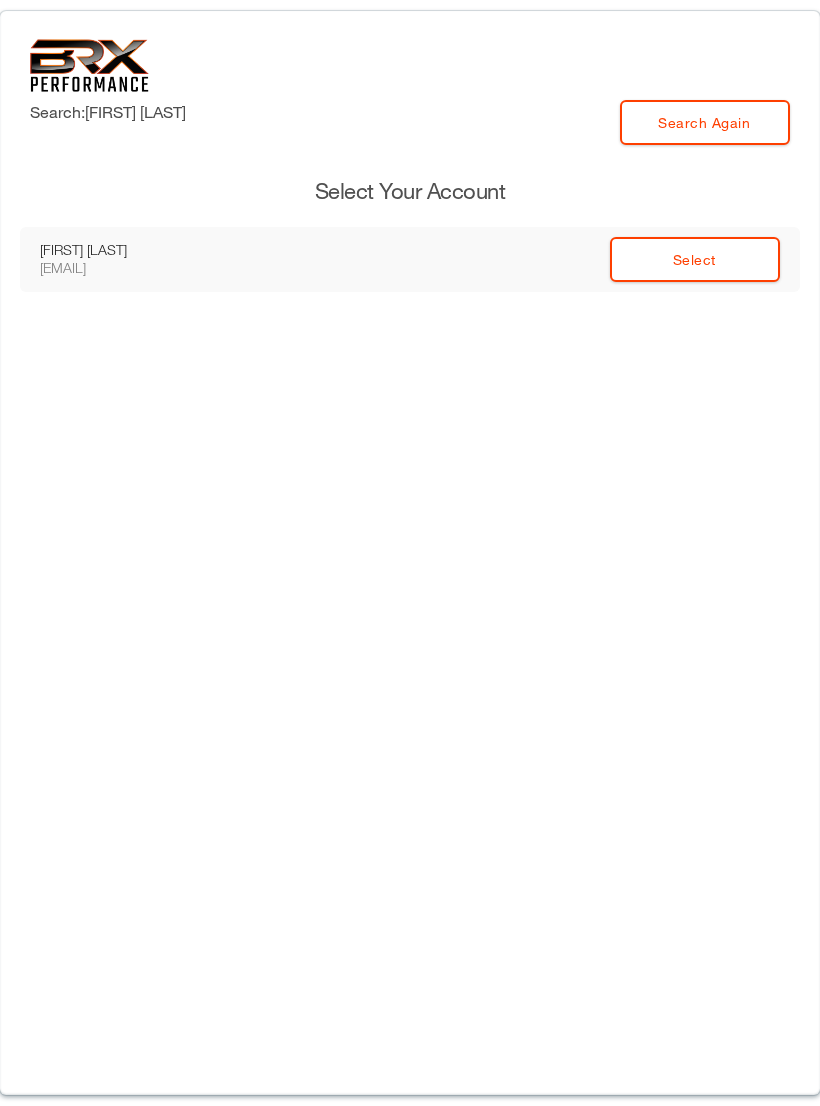 click on "Select" at bounding box center [695, 259] 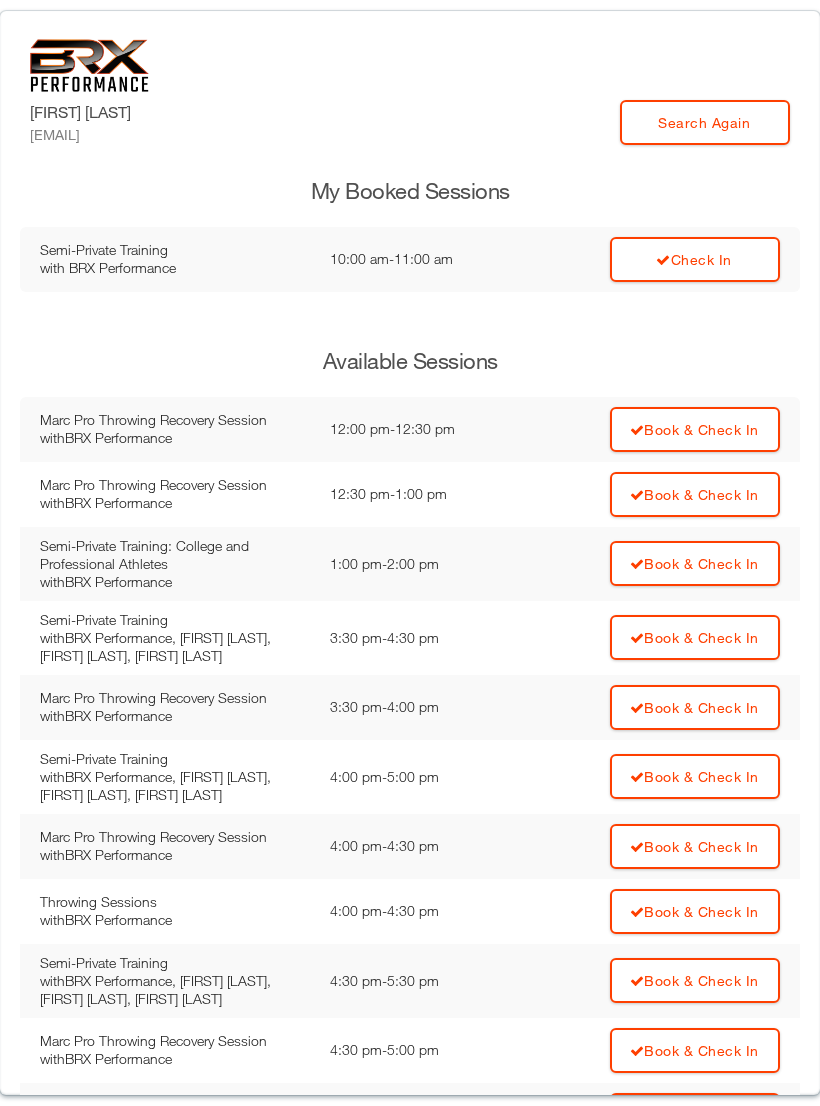 click on "Check In" at bounding box center [695, 259] 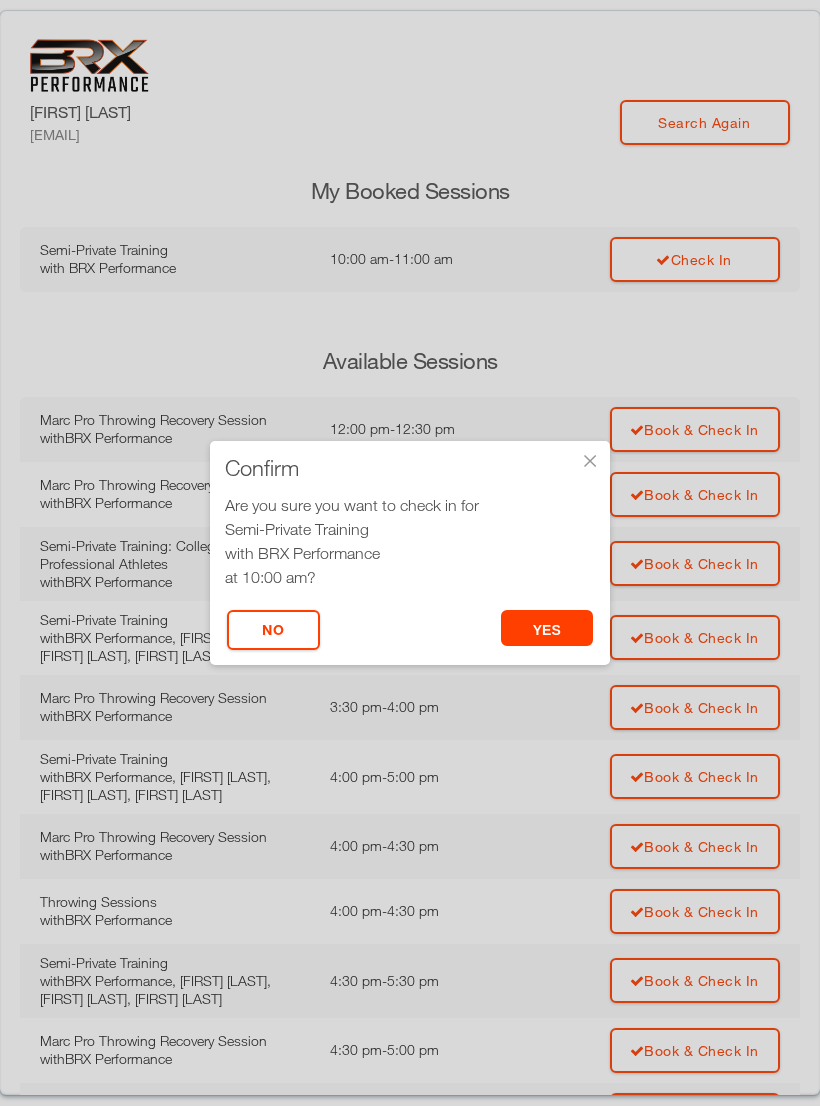 click on "yes" at bounding box center (547, 628) 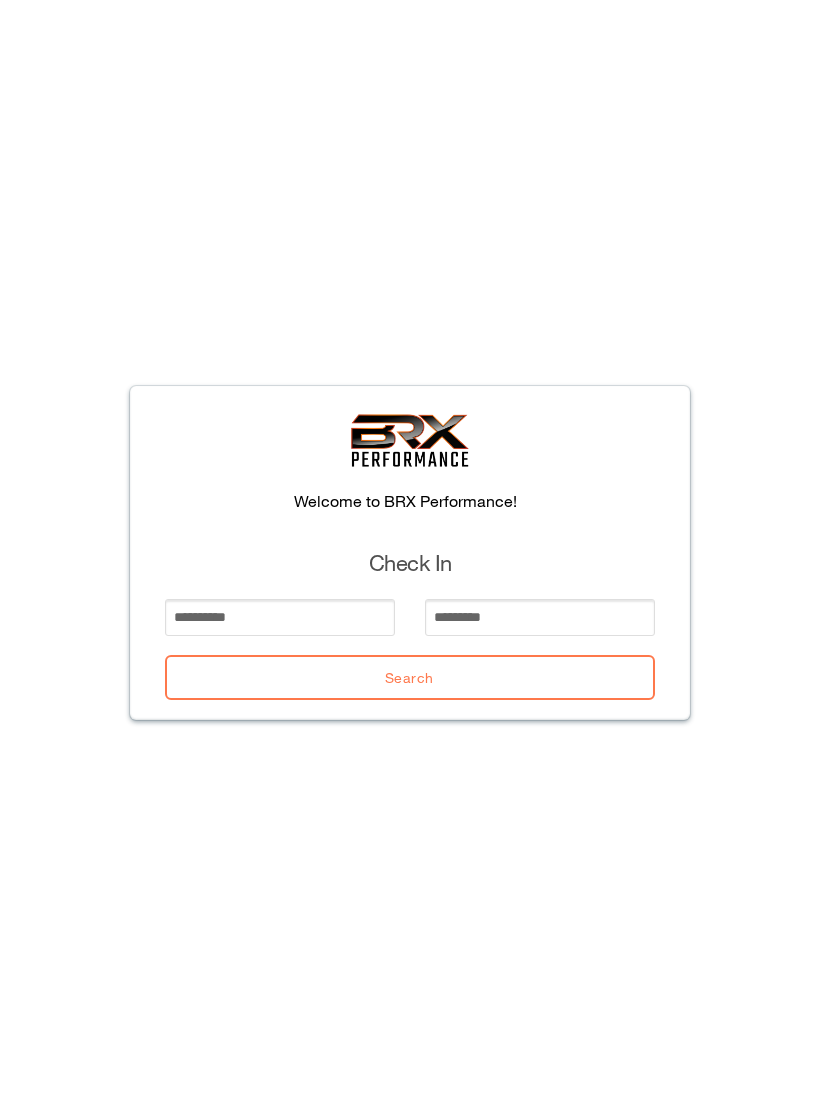 scroll, scrollTop: 0, scrollLeft: 0, axis: both 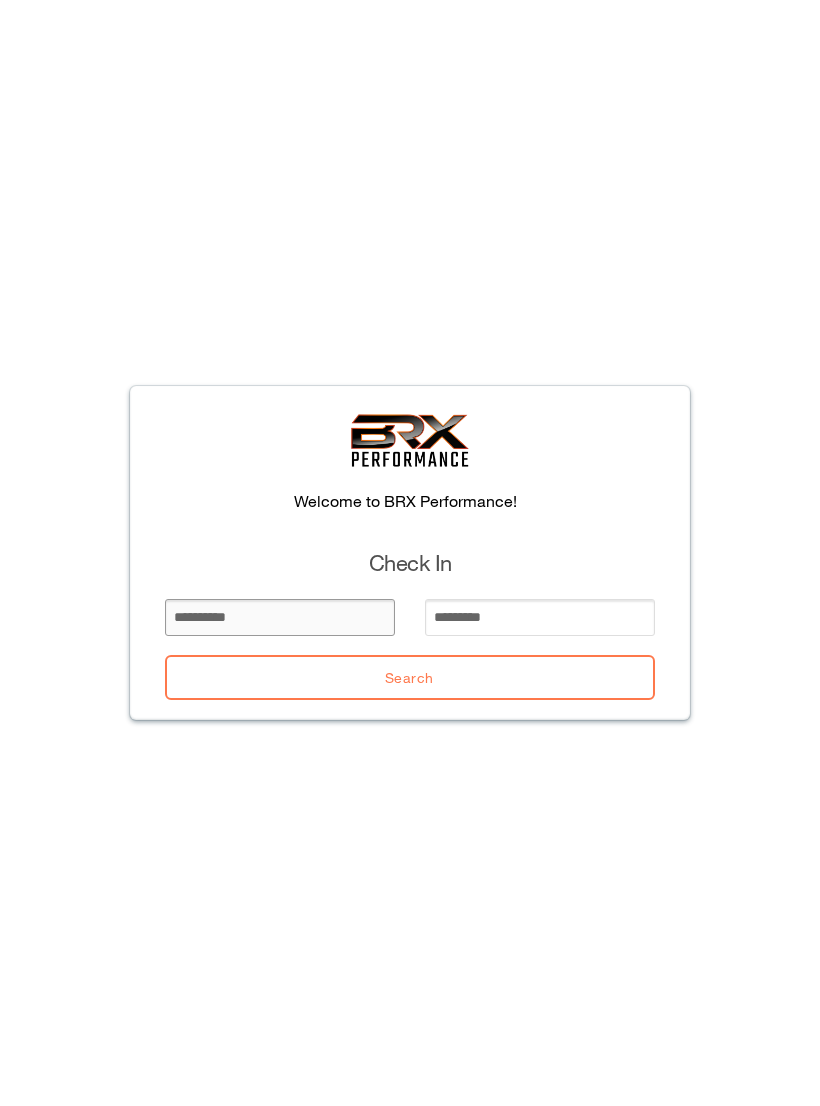 click at bounding box center (280, 617) 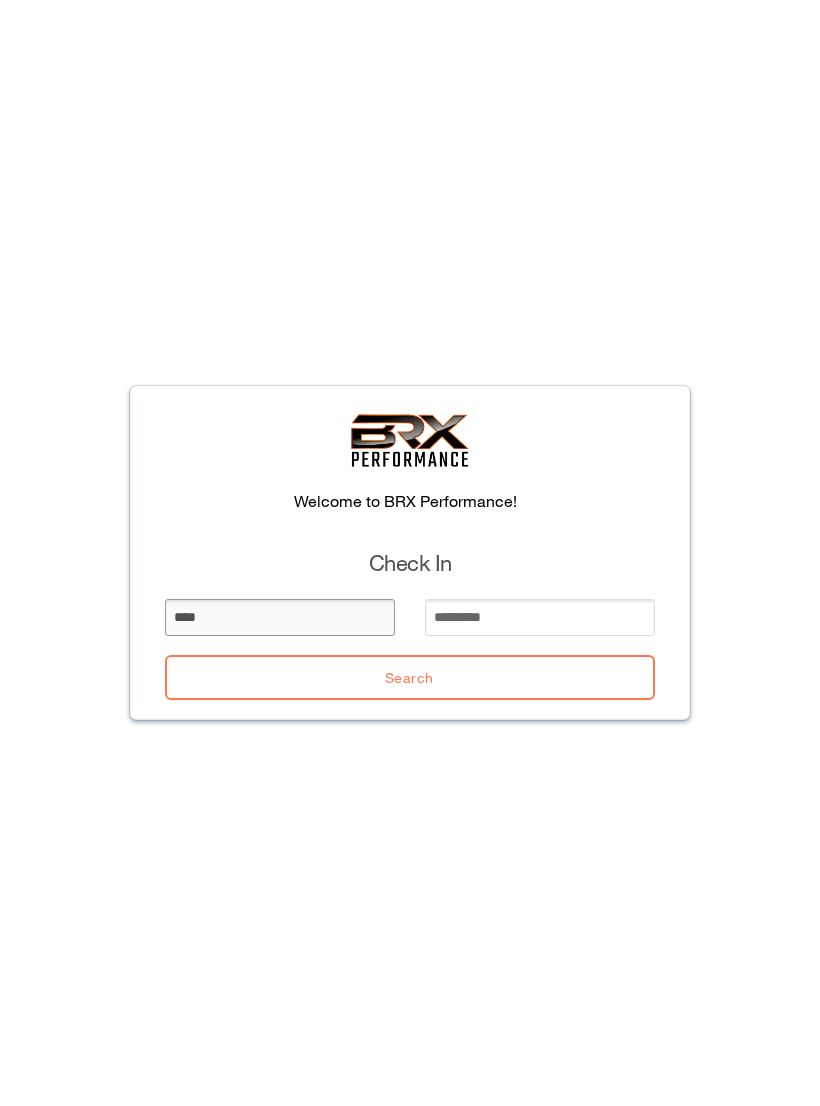 type on "****" 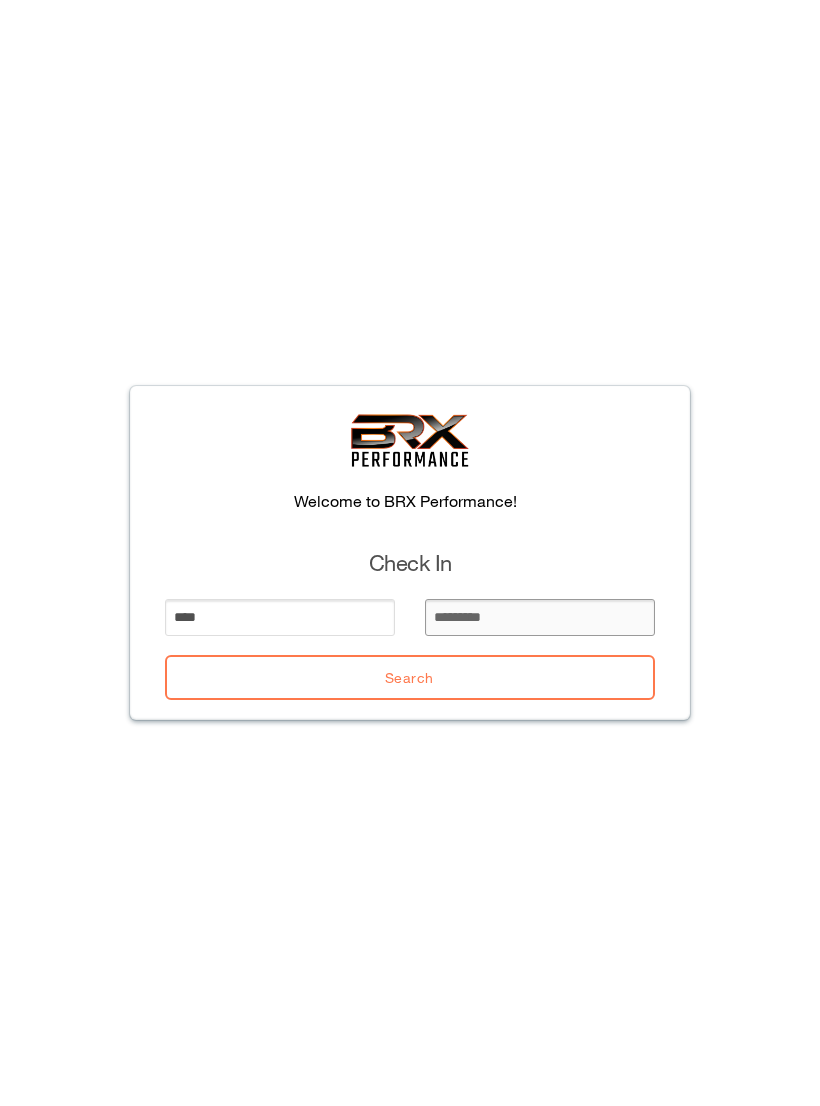 click at bounding box center [540, 617] 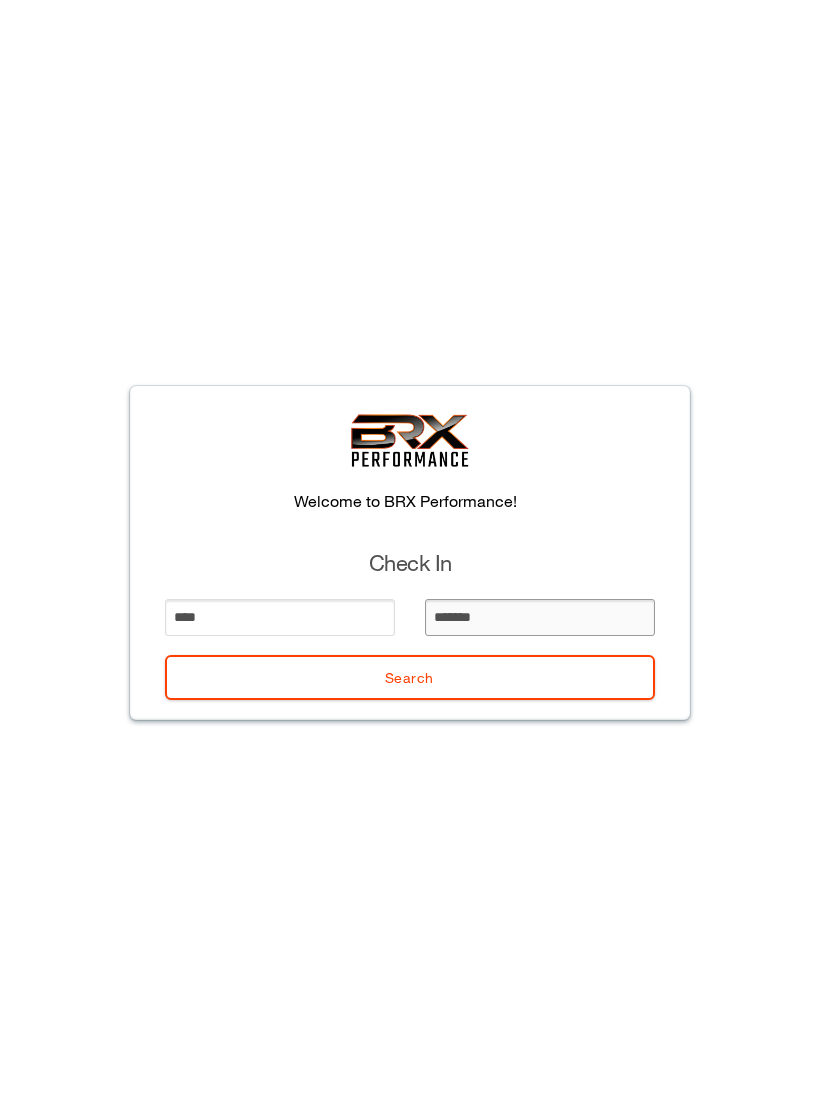 type on "********" 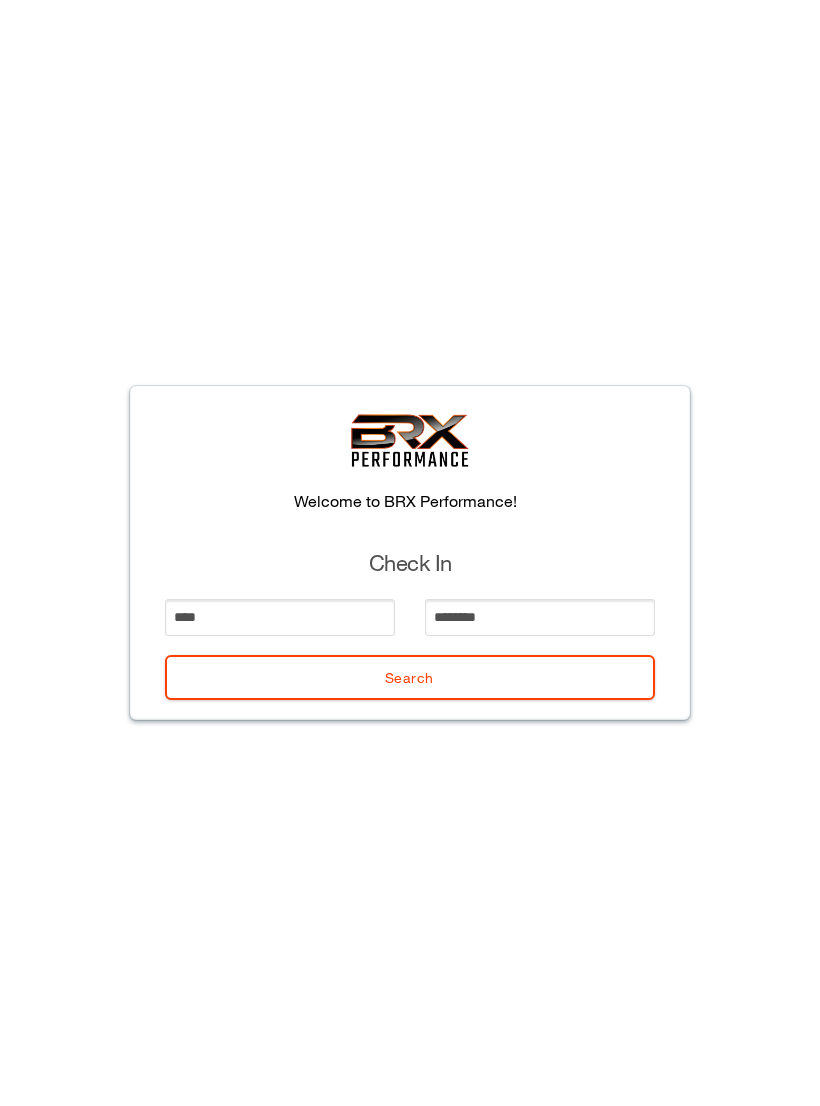 click on "Search" at bounding box center (410, 677) 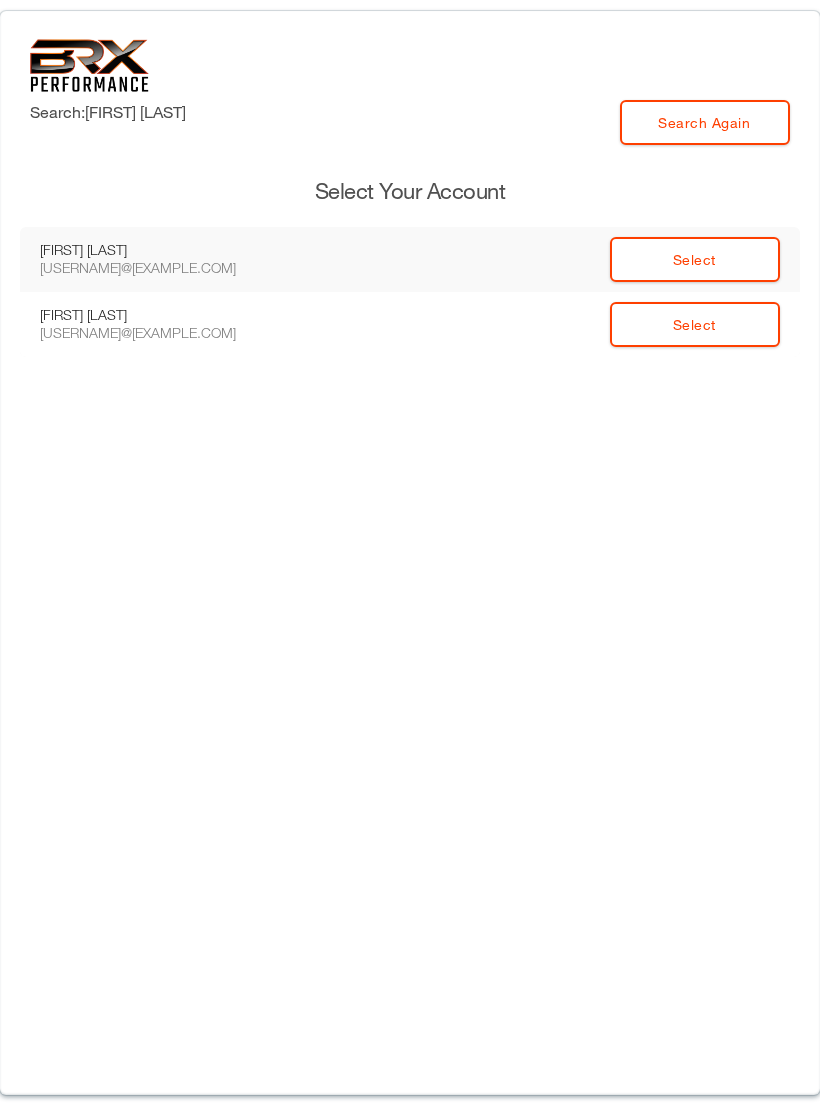 click on "Select" at bounding box center [695, 259] 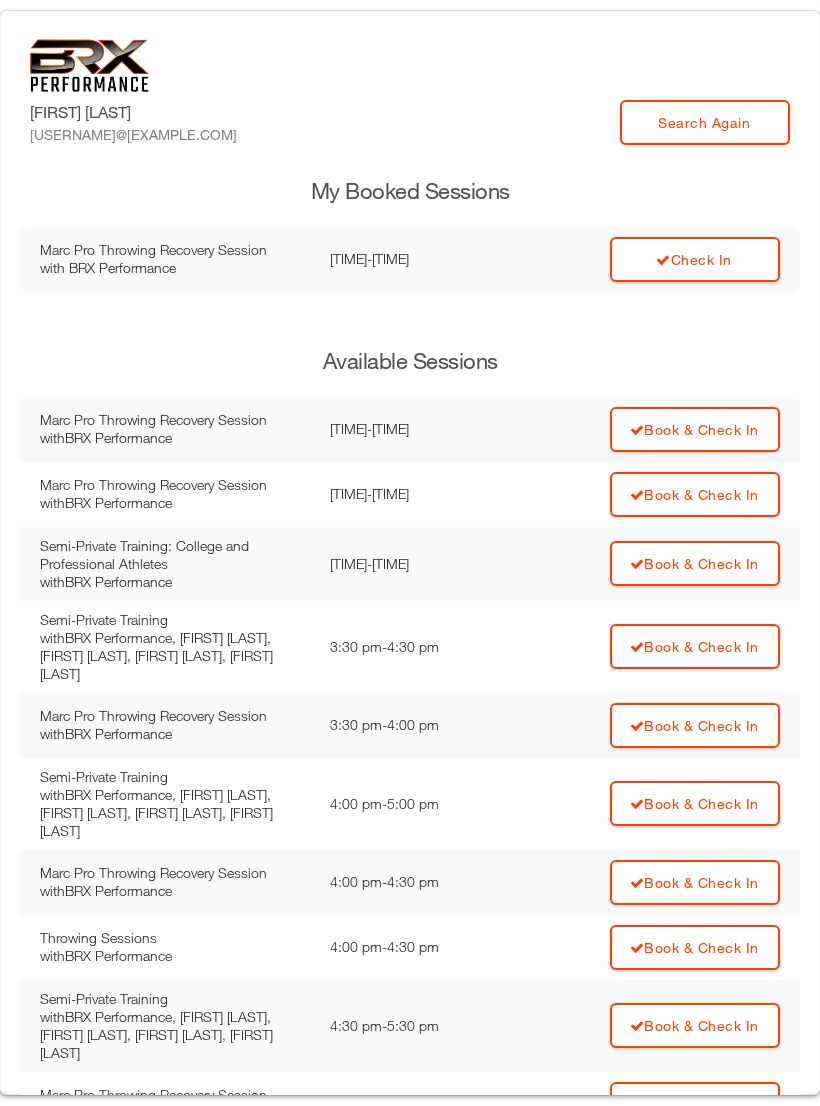 click on "Check In" at bounding box center (695, 259) 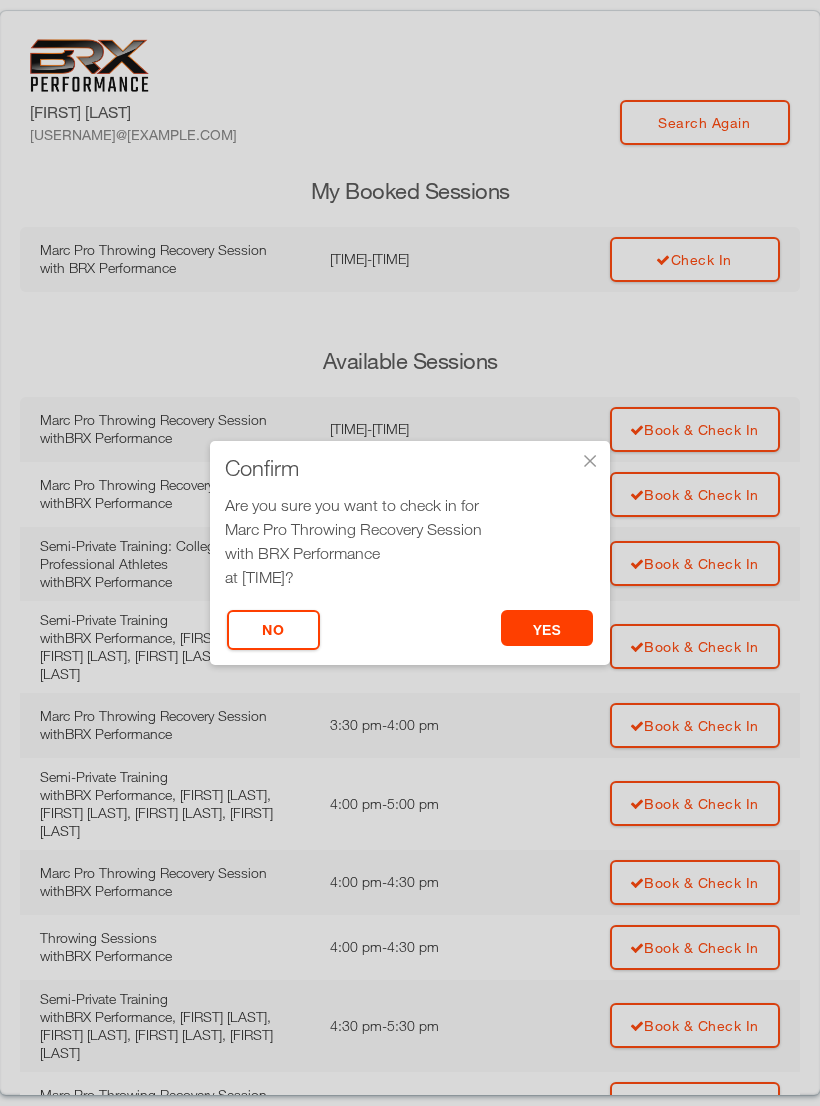 click on "yes" at bounding box center (547, 628) 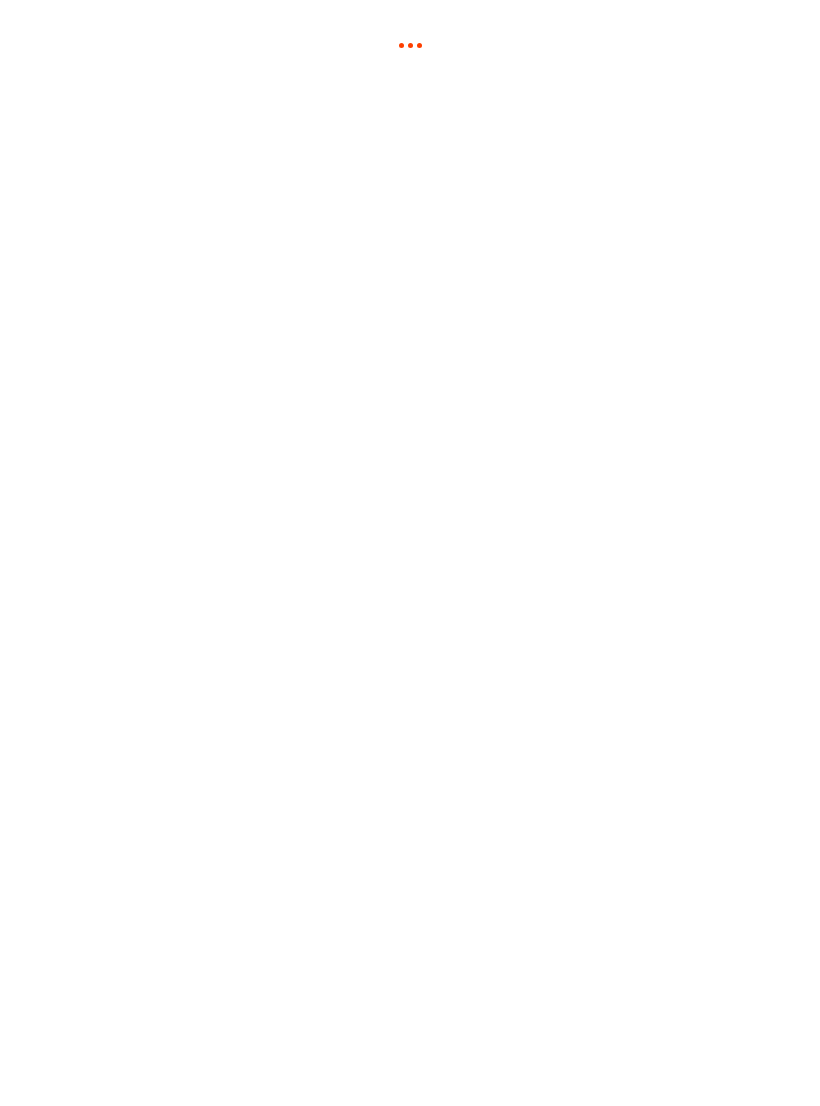 scroll, scrollTop: 0, scrollLeft: 0, axis: both 